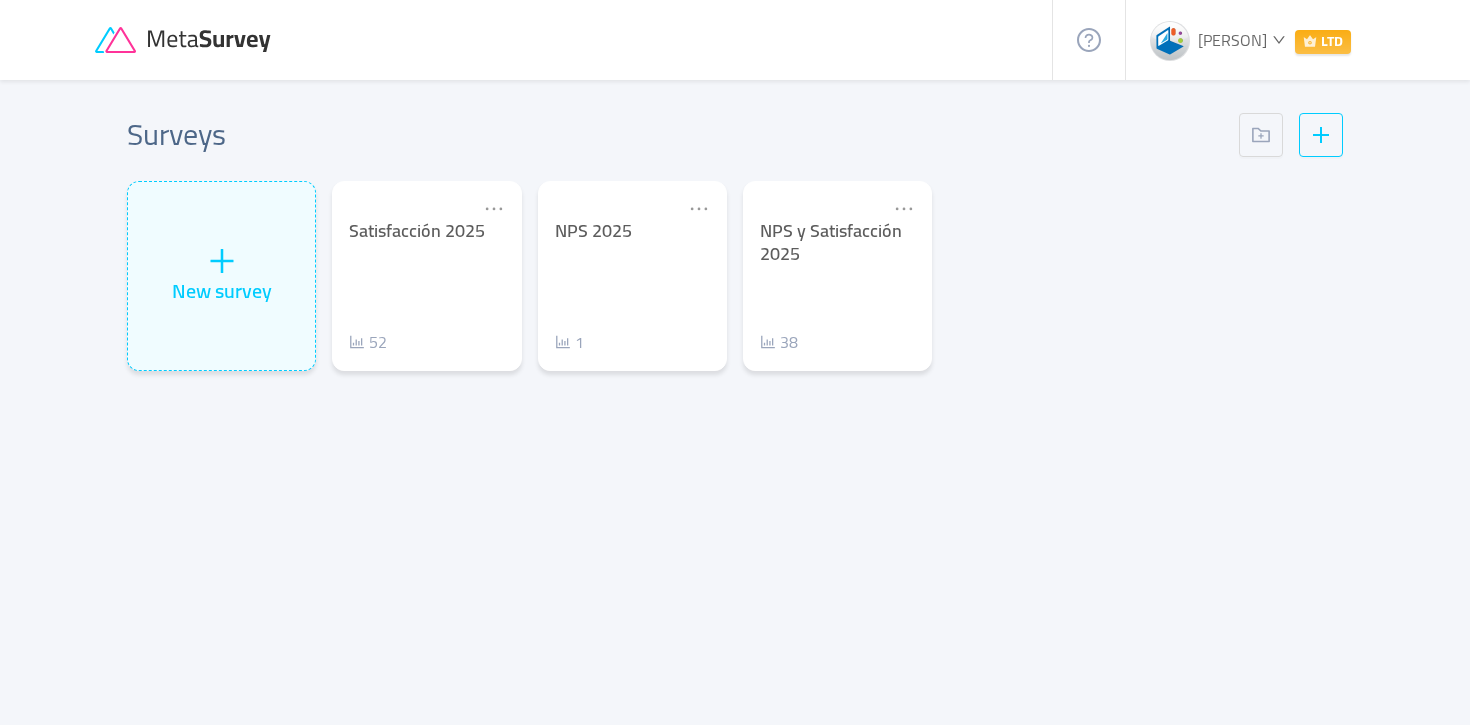 scroll, scrollTop: 0, scrollLeft: 0, axis: both 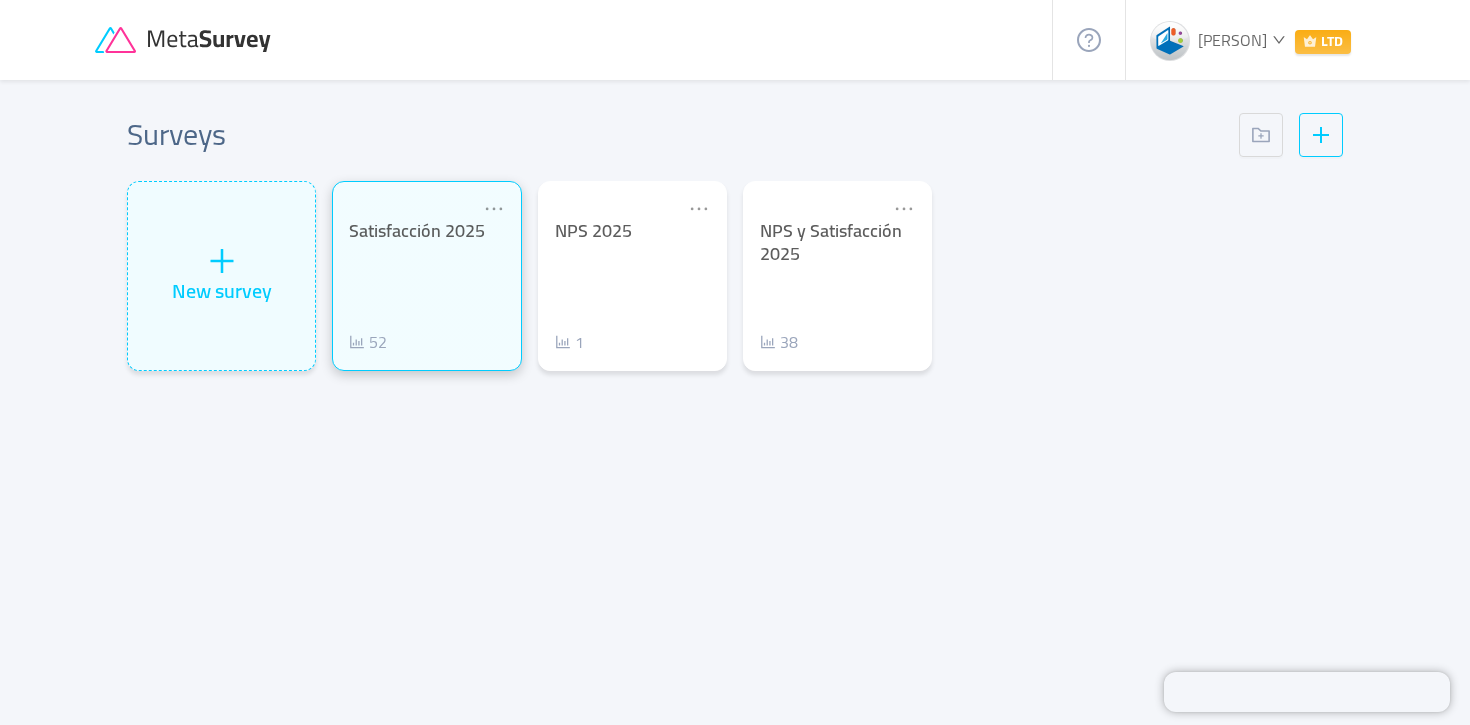 click on "Satisfacción [YEAR] [NUMBER]" at bounding box center (426, 287) 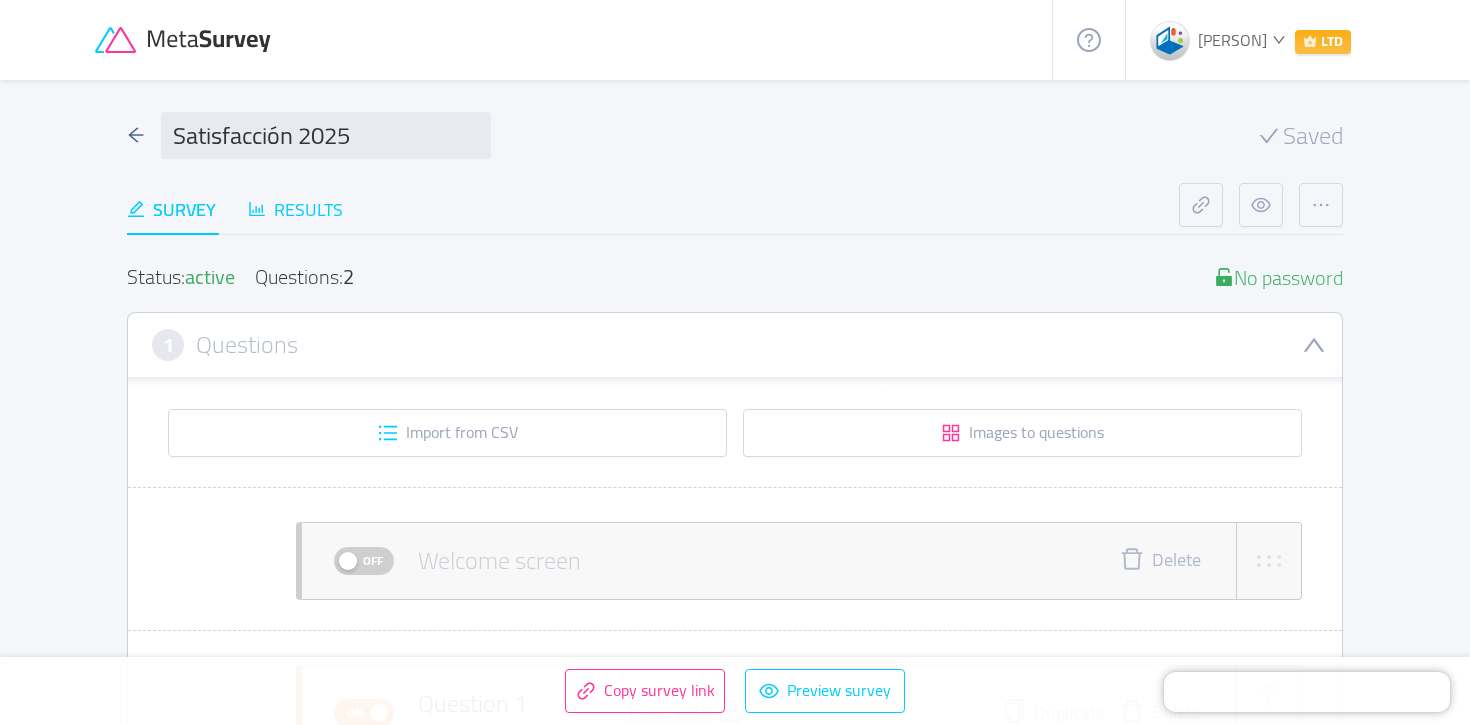 click on "Results" at bounding box center (295, 209) 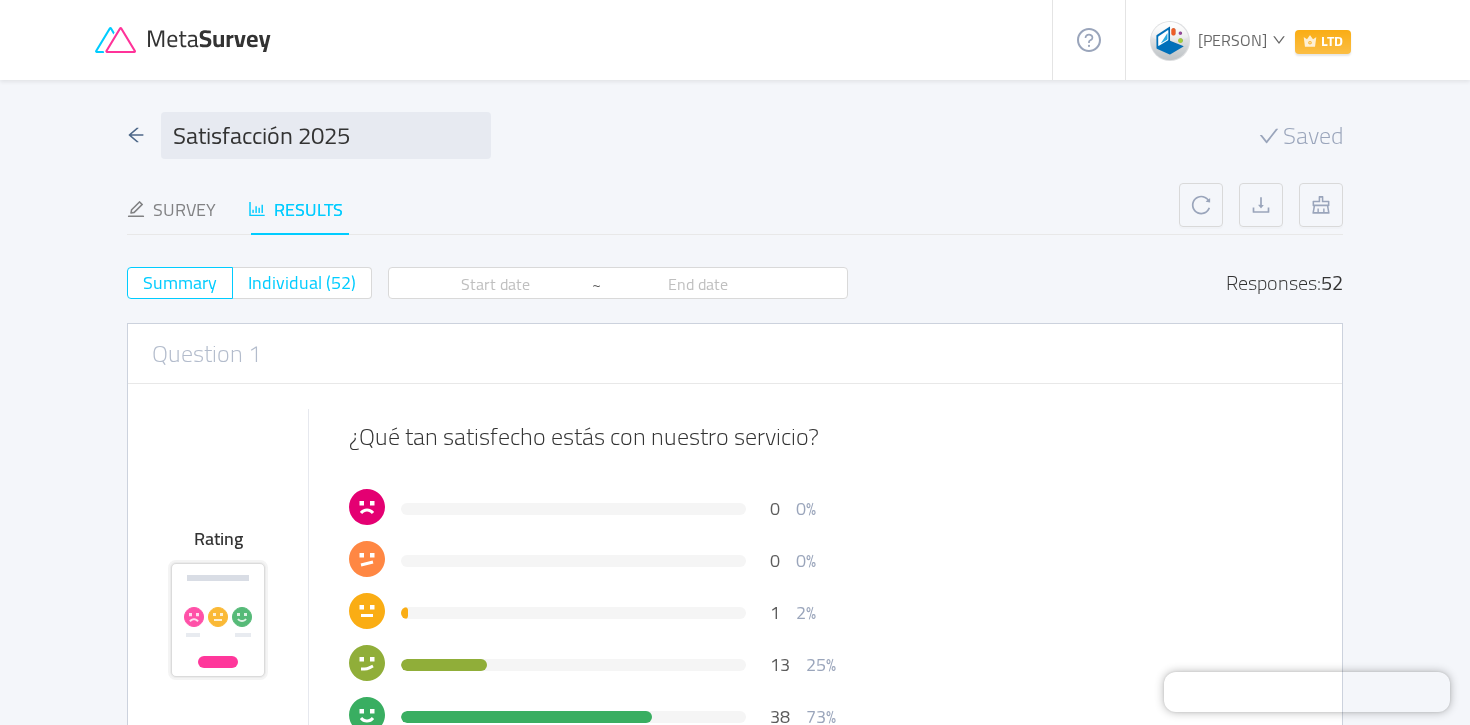 click on "Individual (52)" at bounding box center (302, 282) 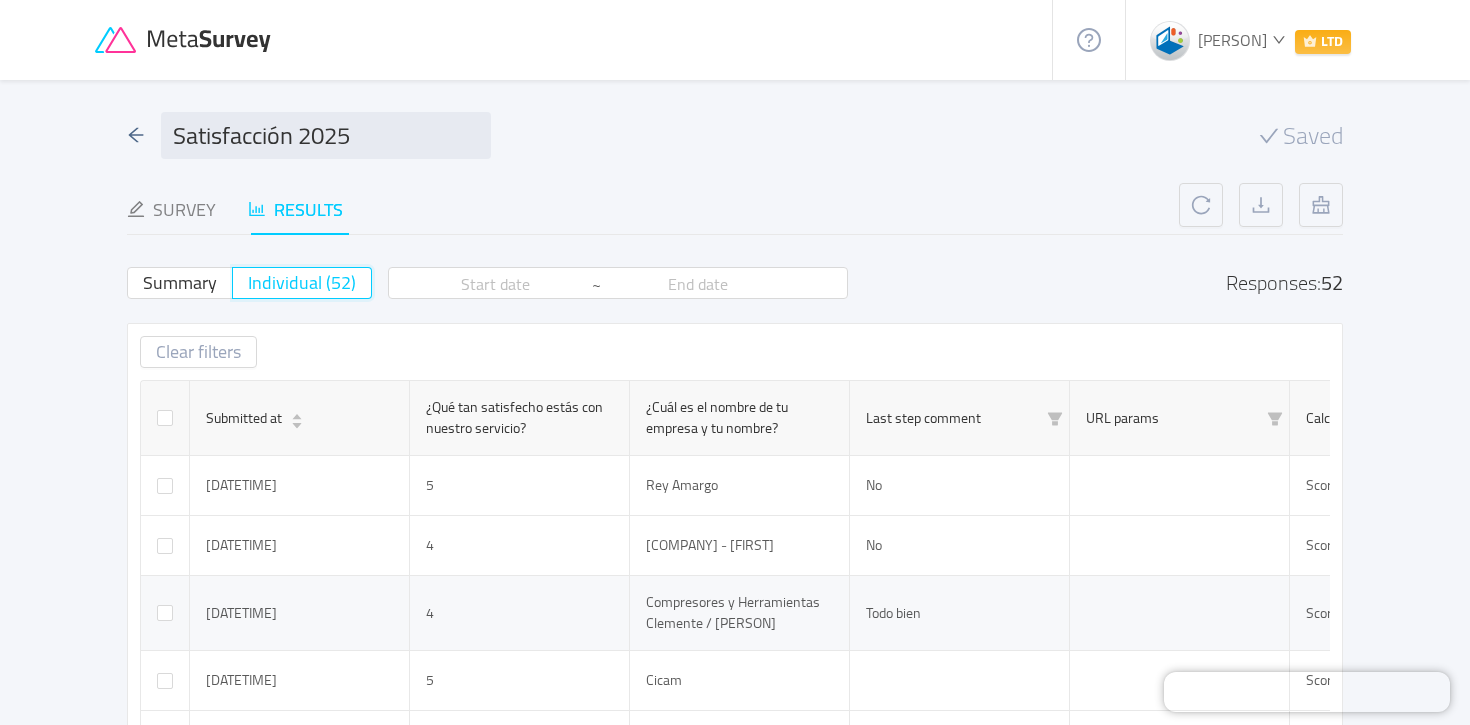 scroll, scrollTop: 0, scrollLeft: 180, axis: horizontal 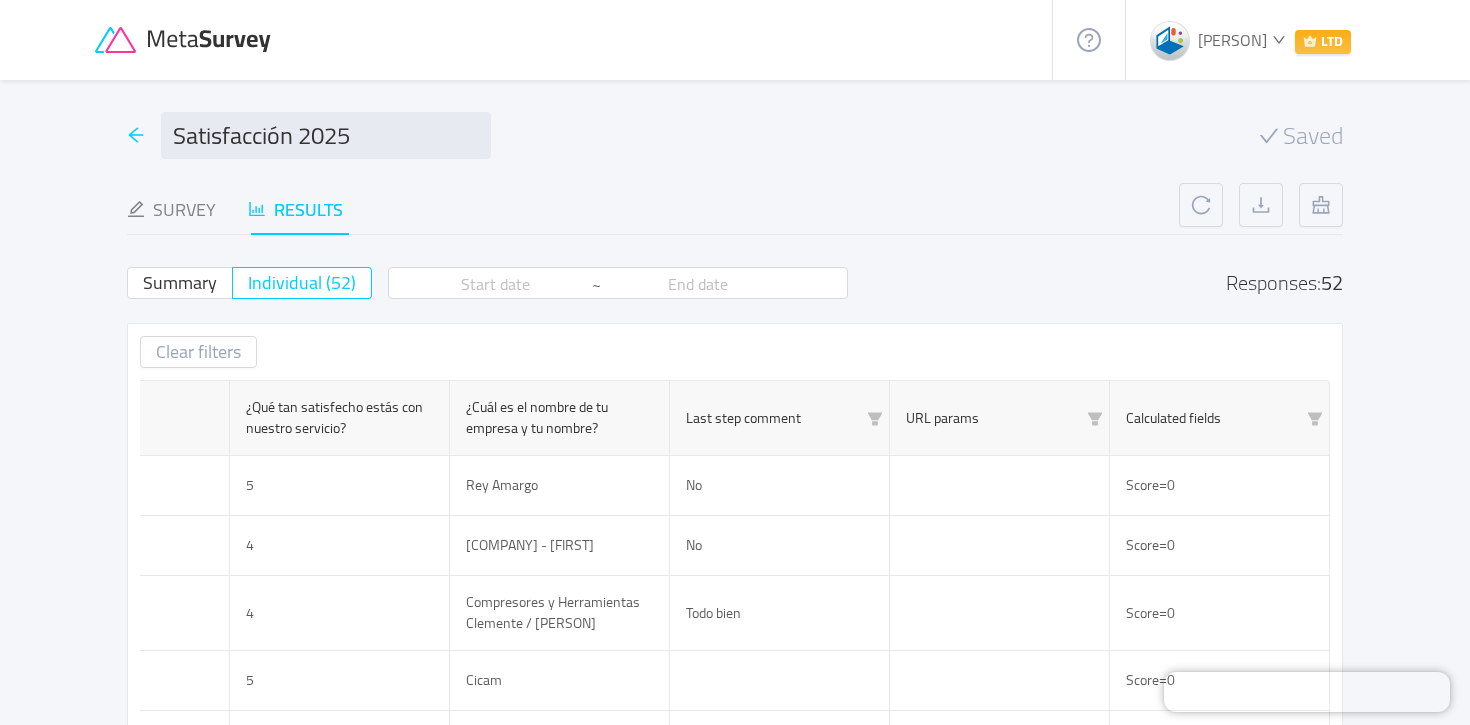 click 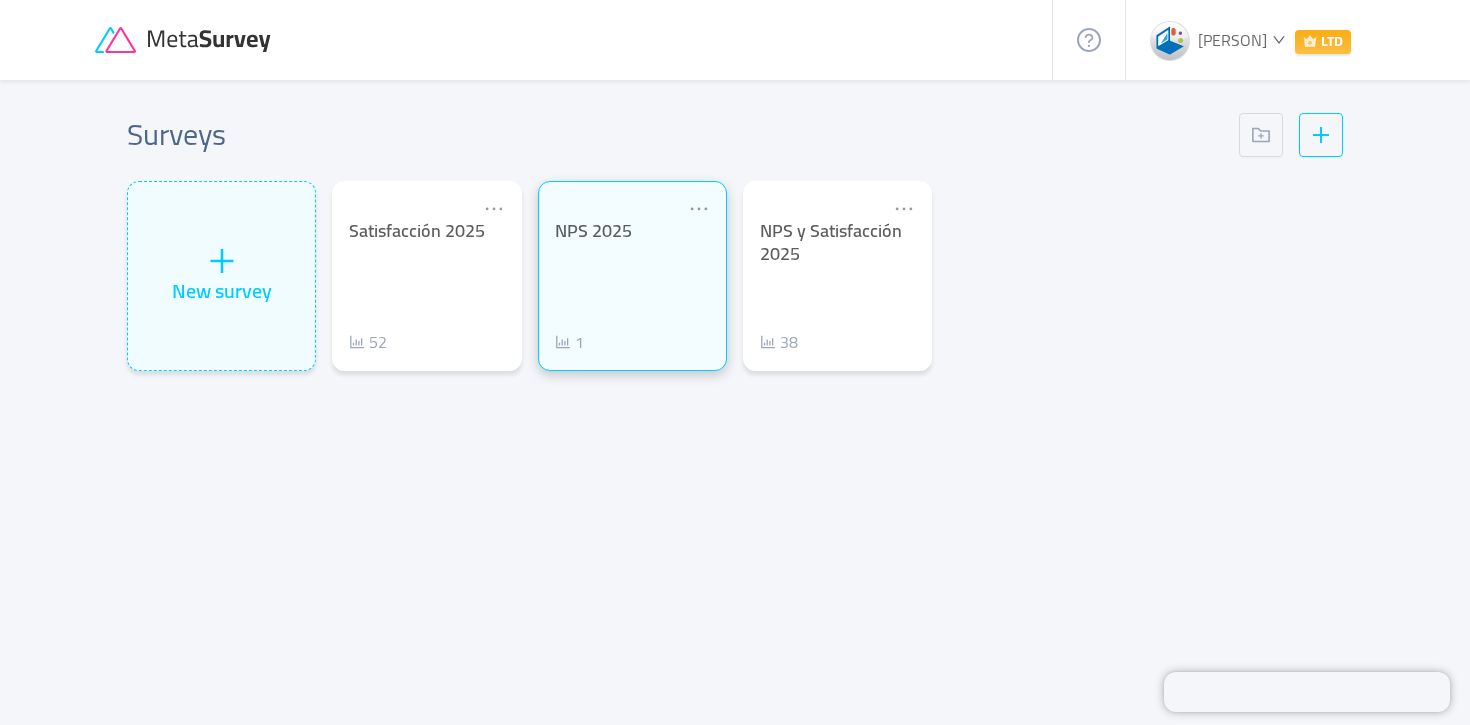 click on "1" at bounding box center [632, 342] 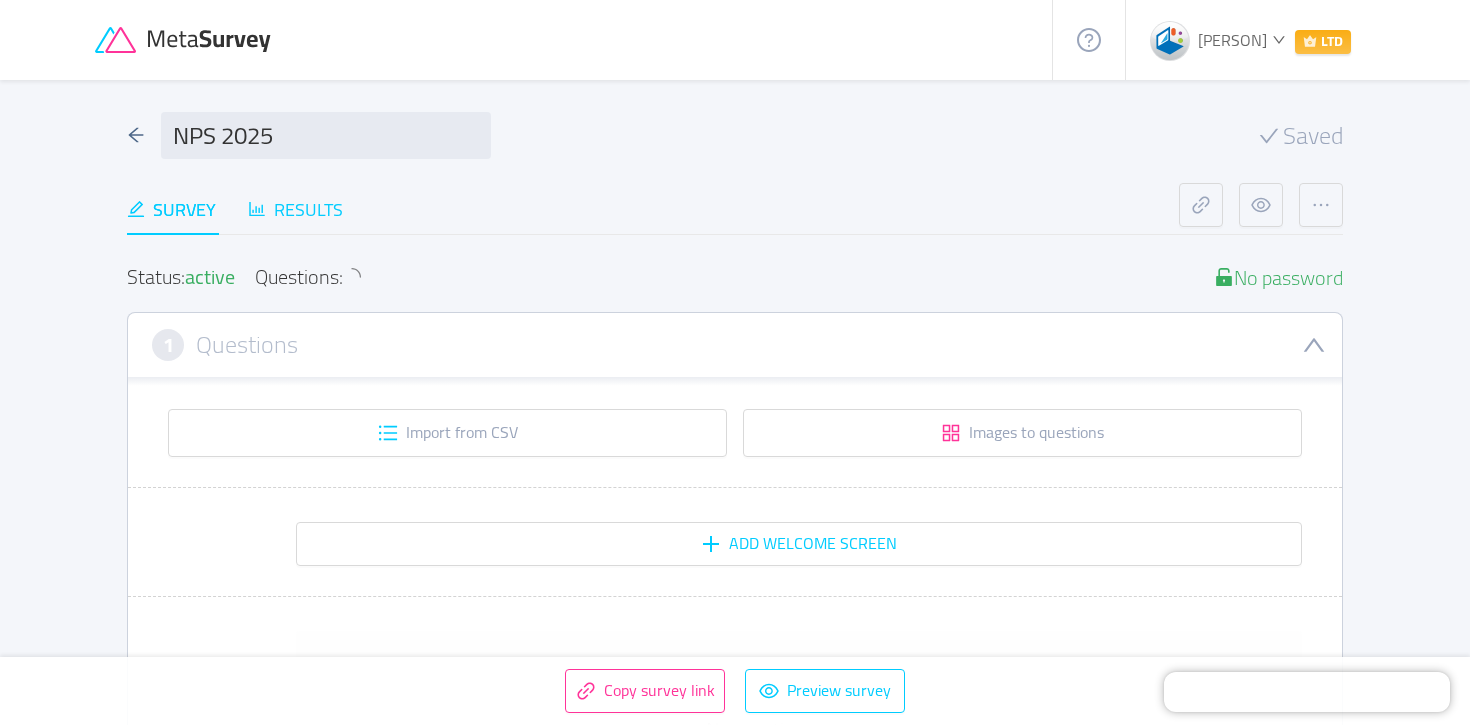 click on "Results" at bounding box center [295, 209] 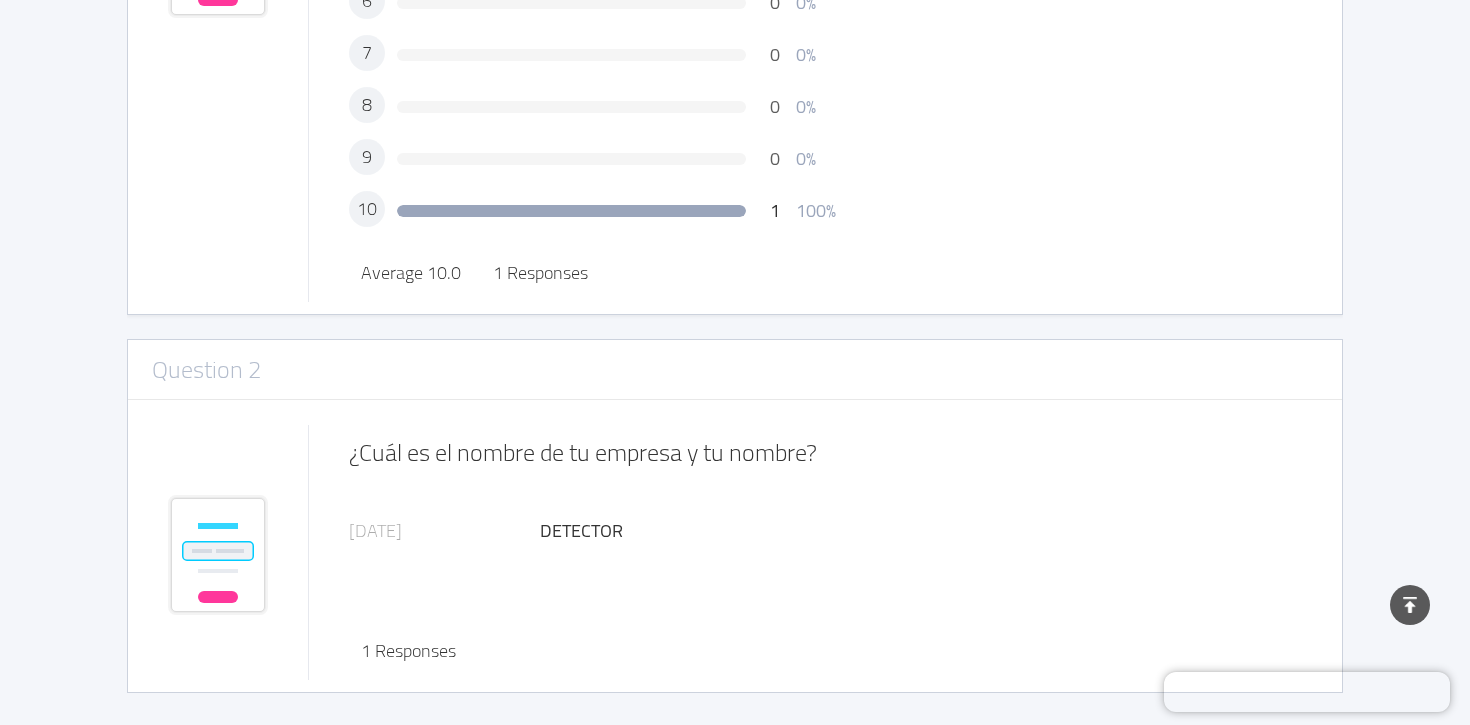 scroll, scrollTop: 0, scrollLeft: 0, axis: both 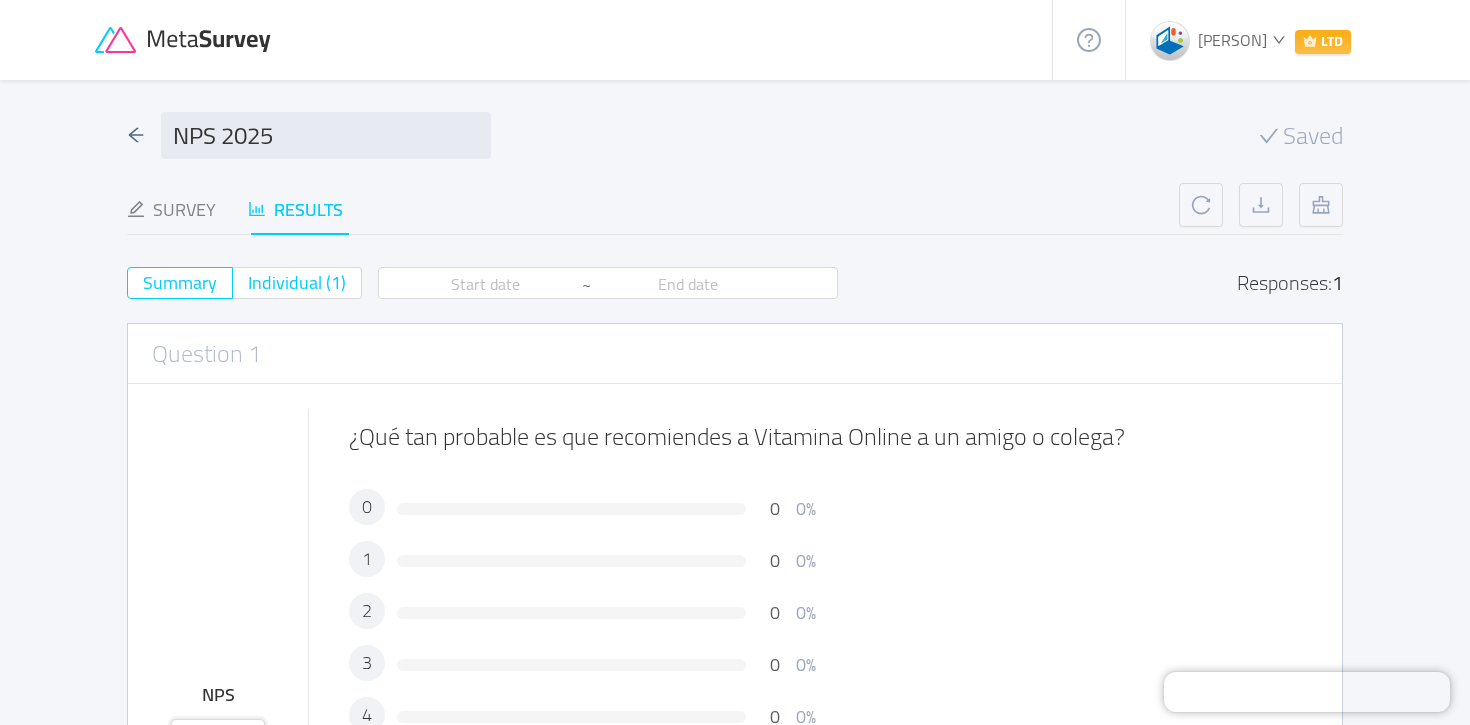 click on "Individual (1)" at bounding box center [297, 283] 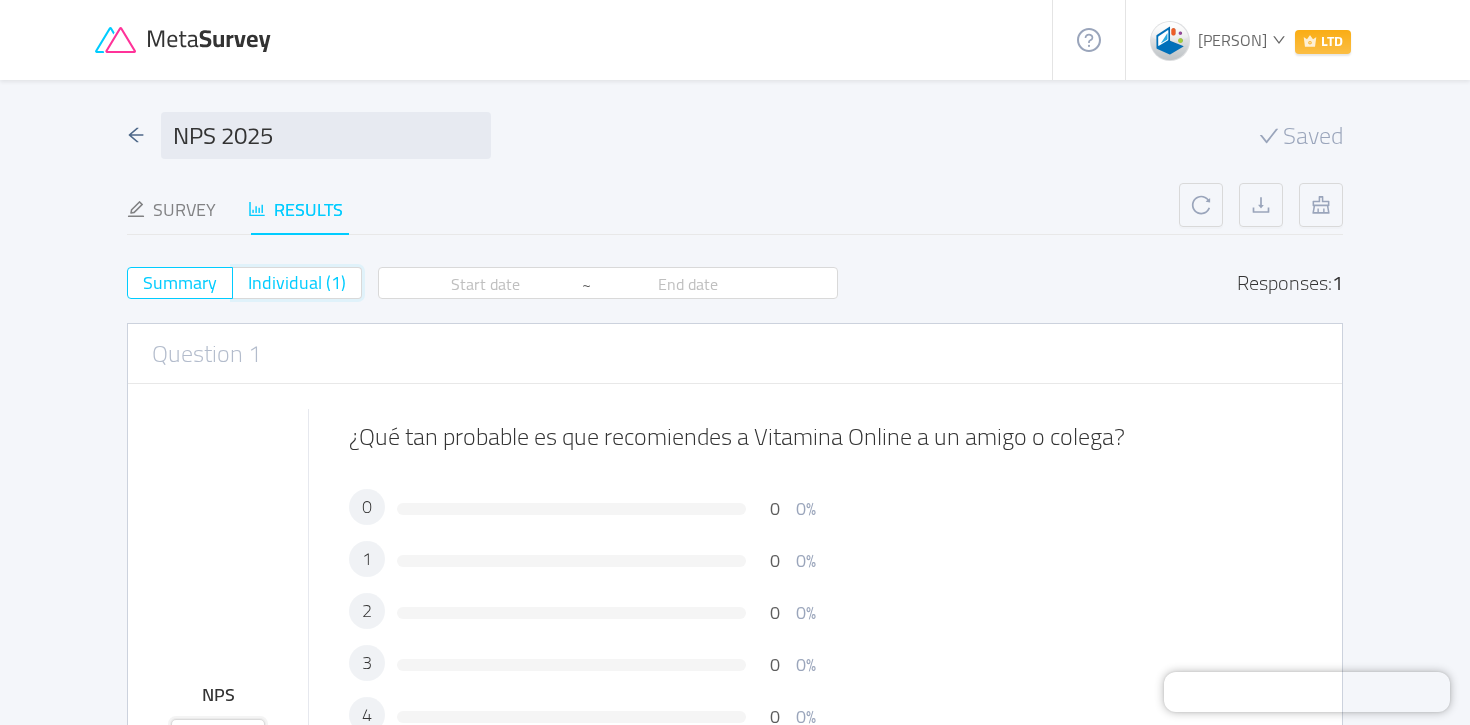 click on "Individual (1)" at bounding box center (248, 289) 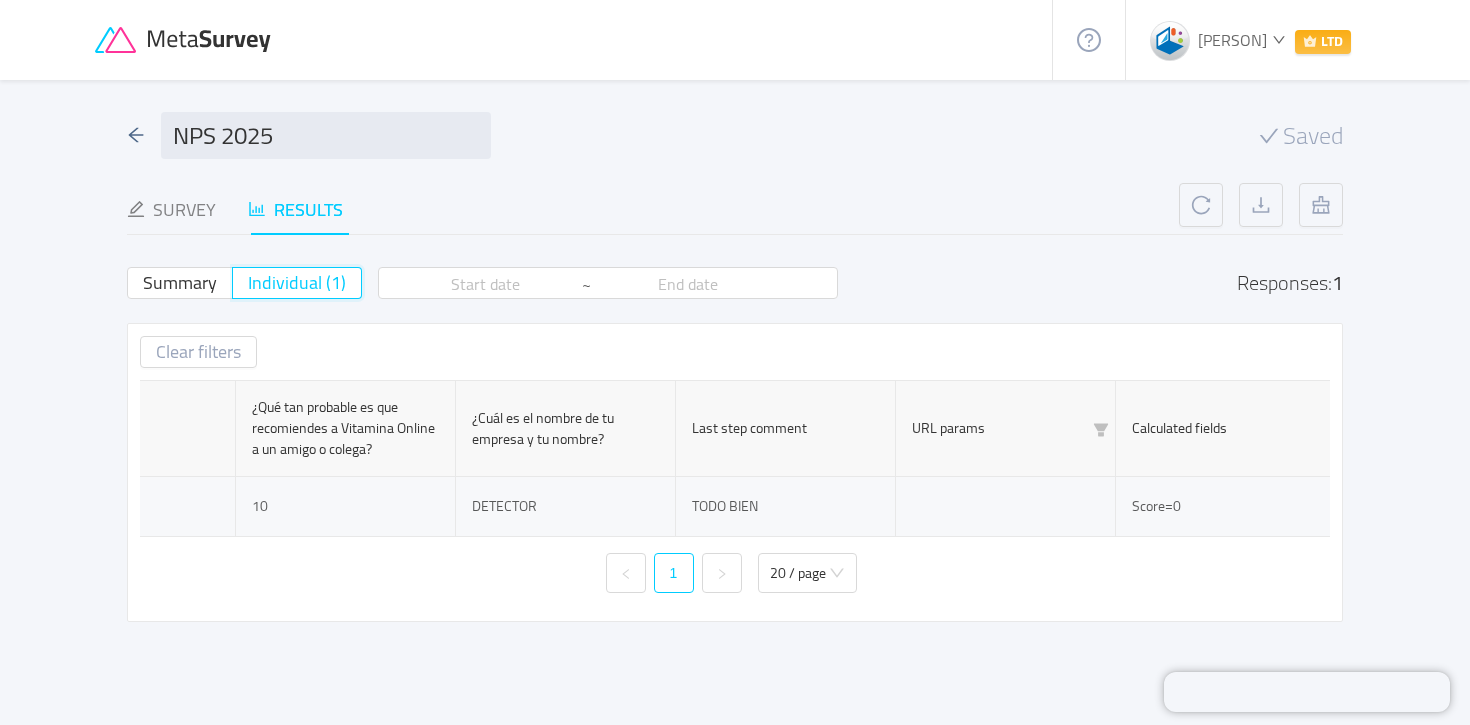 scroll, scrollTop: 0, scrollLeft: 180, axis: horizontal 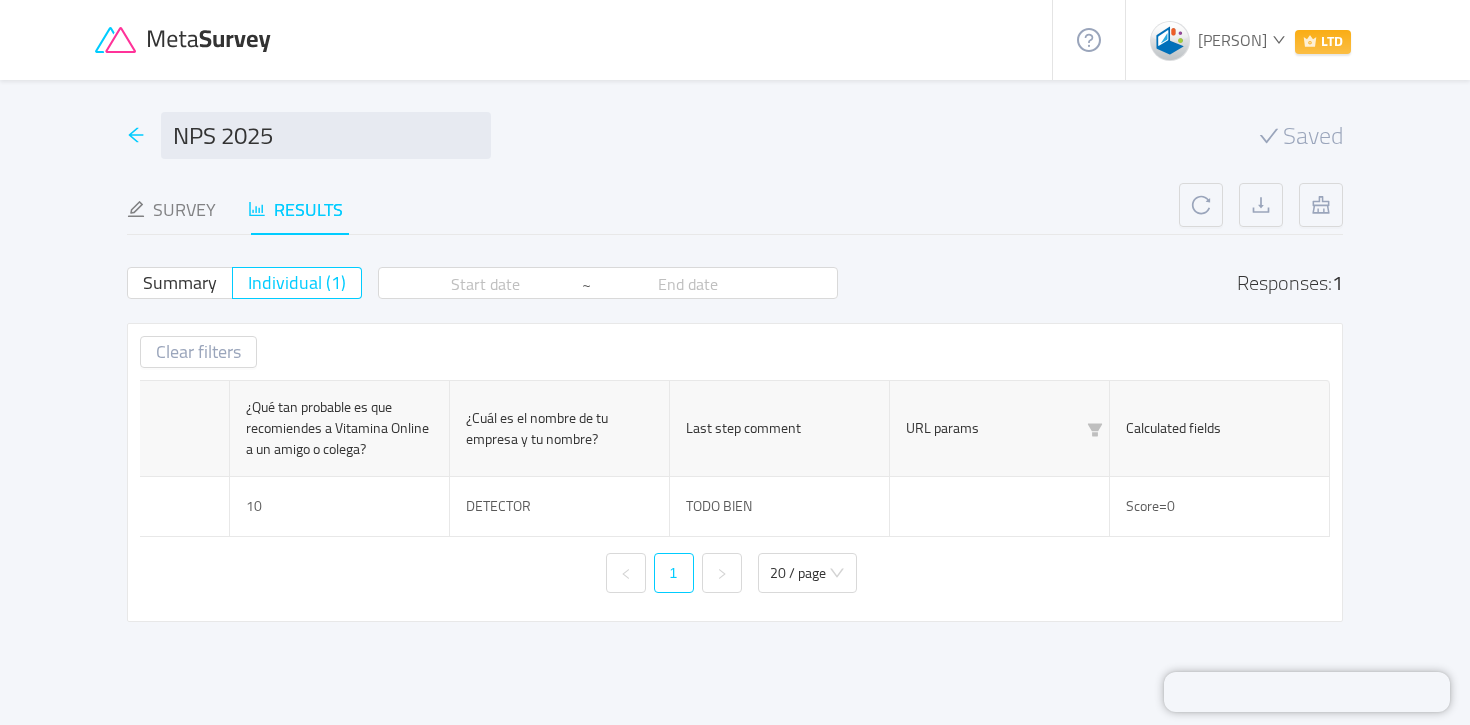 click 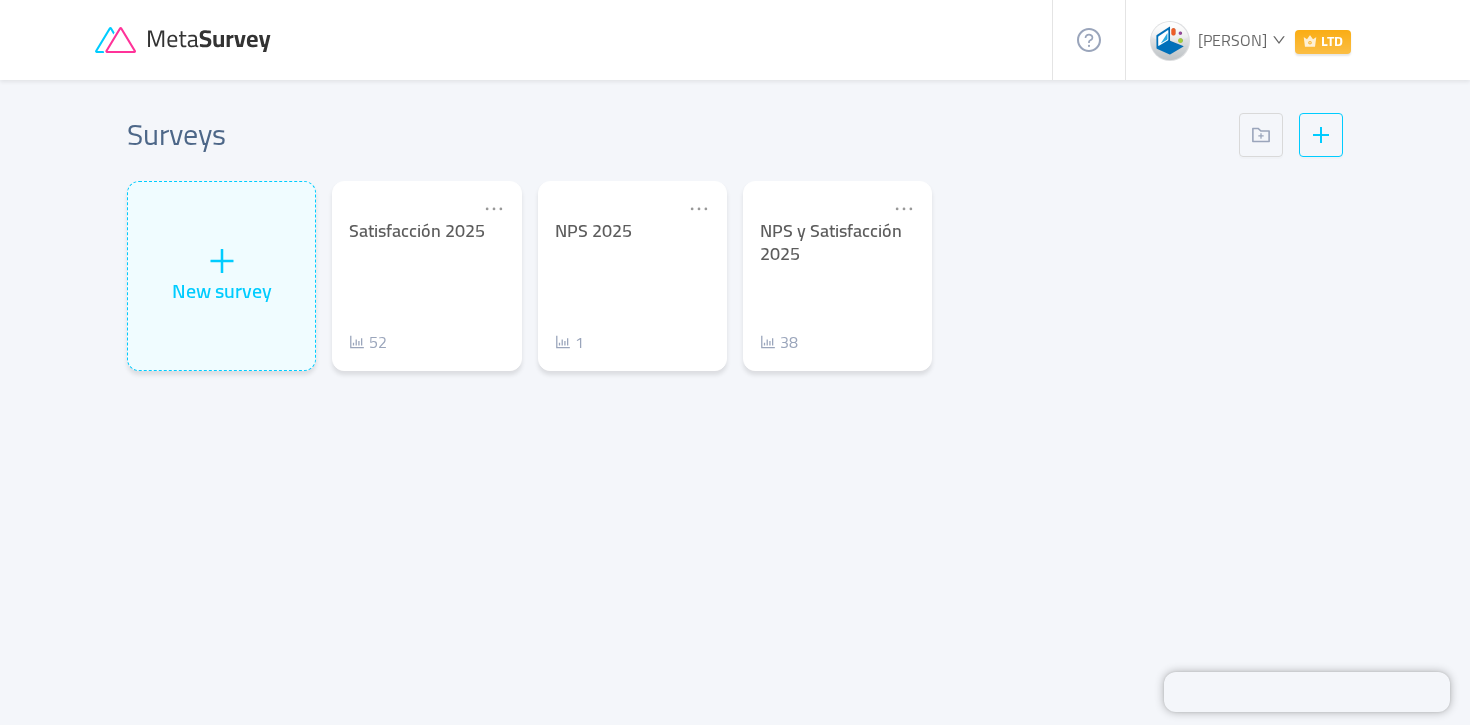 click on "NPS y Satisfacción 2025   38" at bounding box center [837, 287] 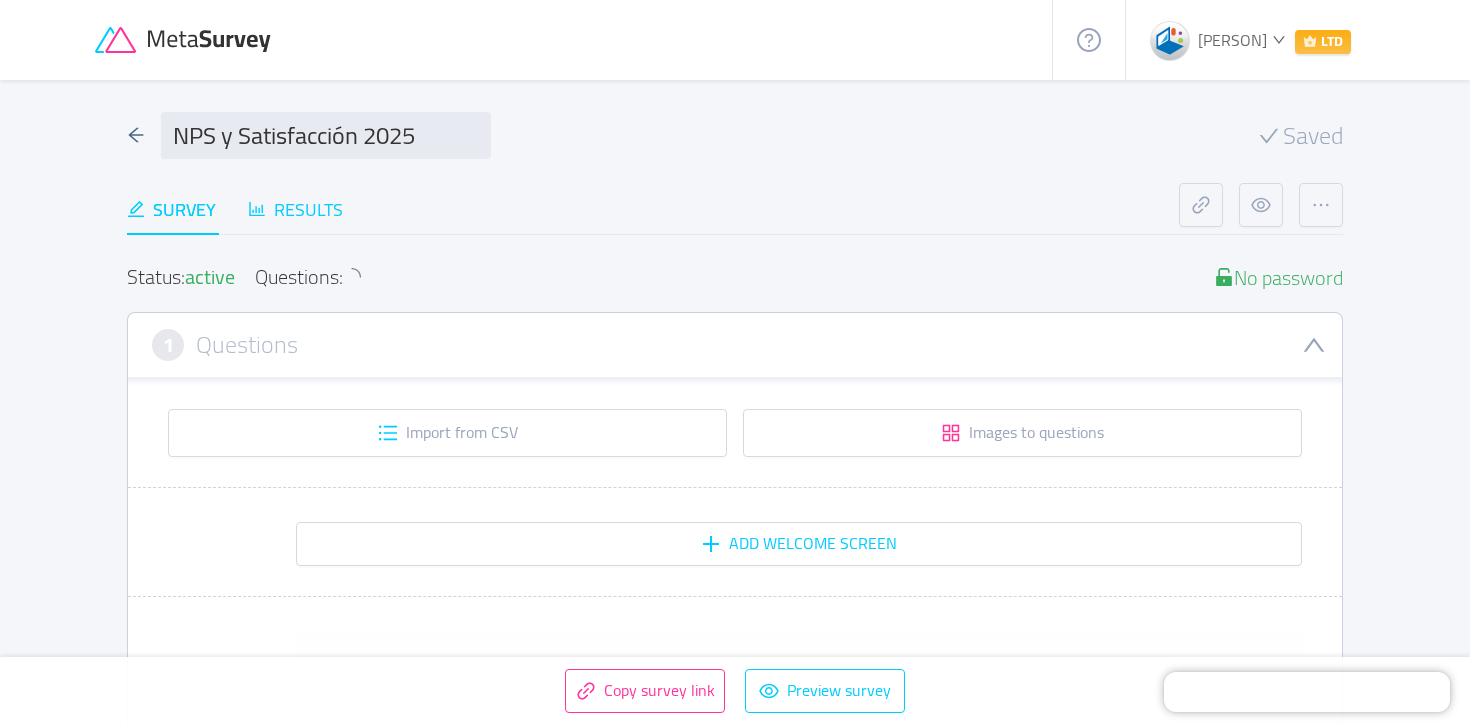 click on "Results" at bounding box center [295, 209] 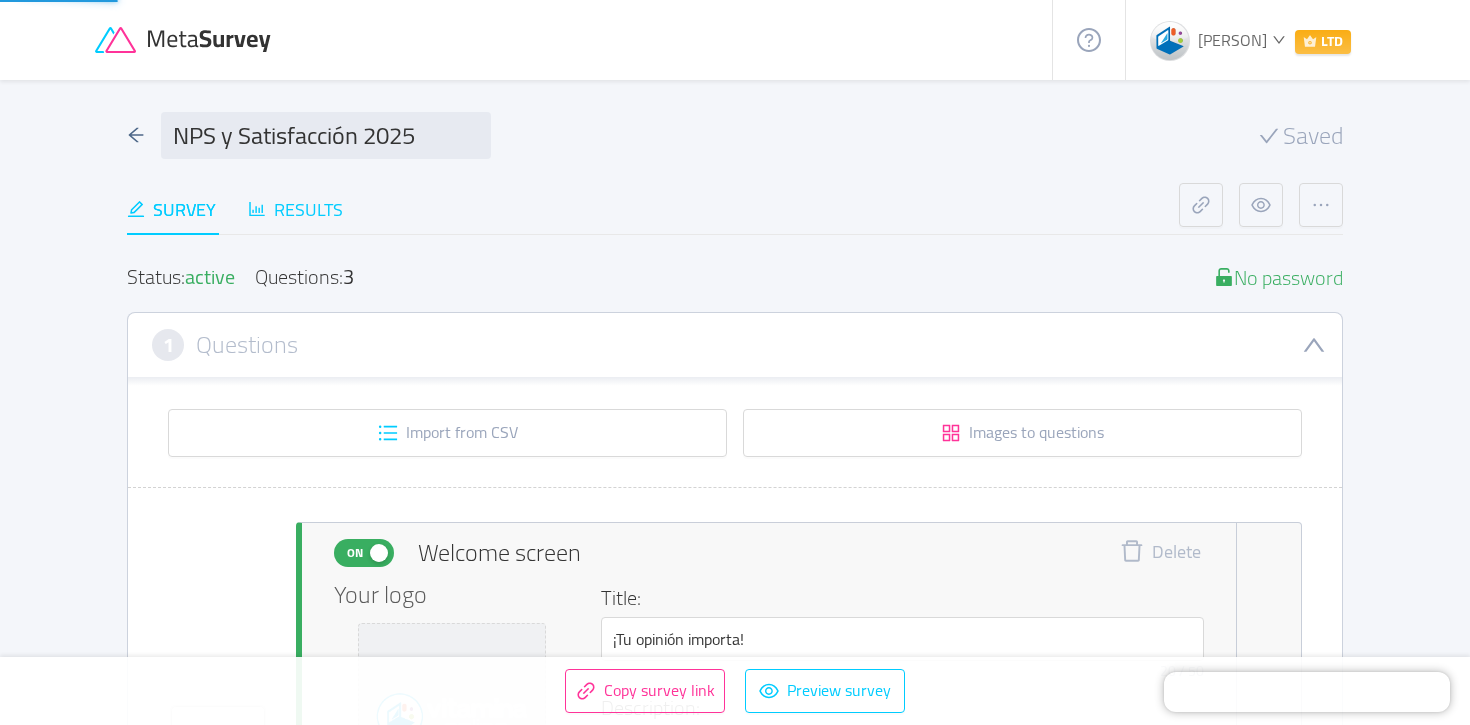 type 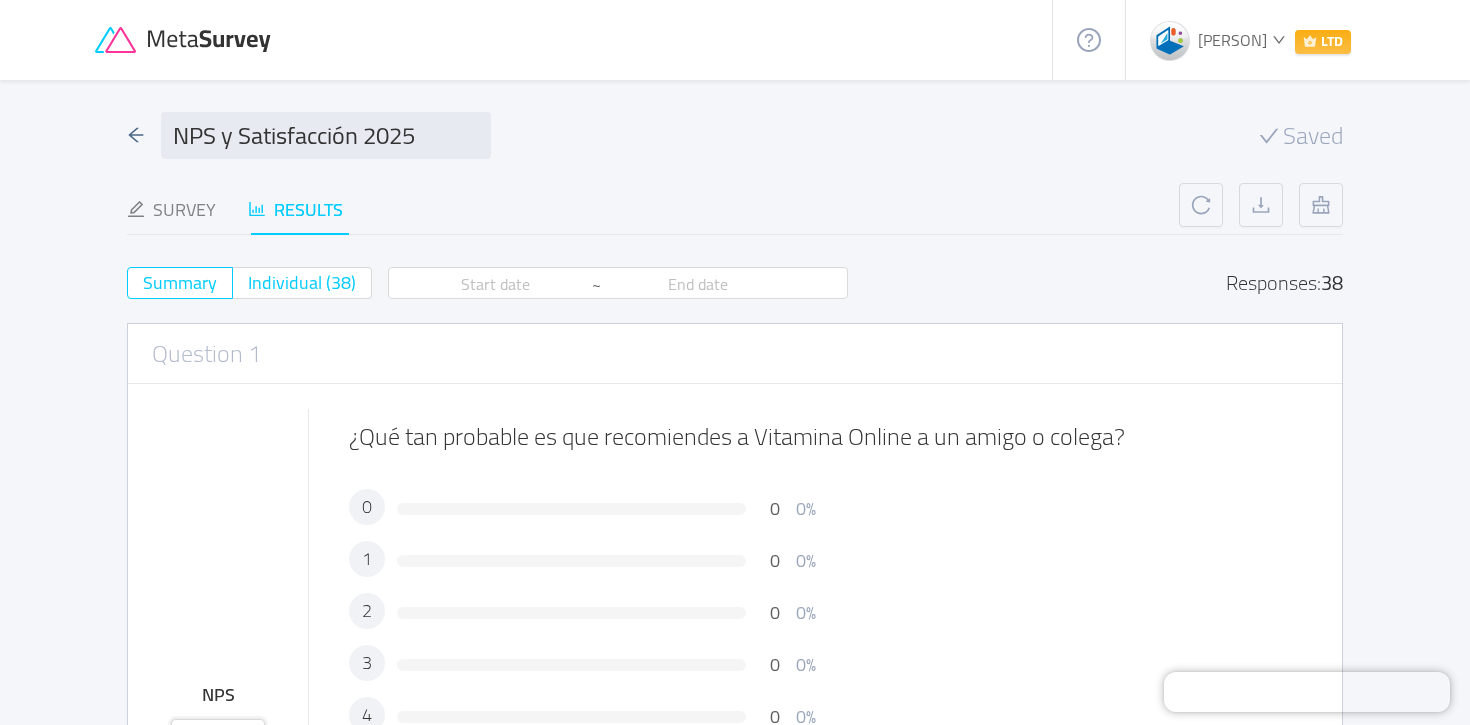 click on "Individual (38)" at bounding box center (302, 282) 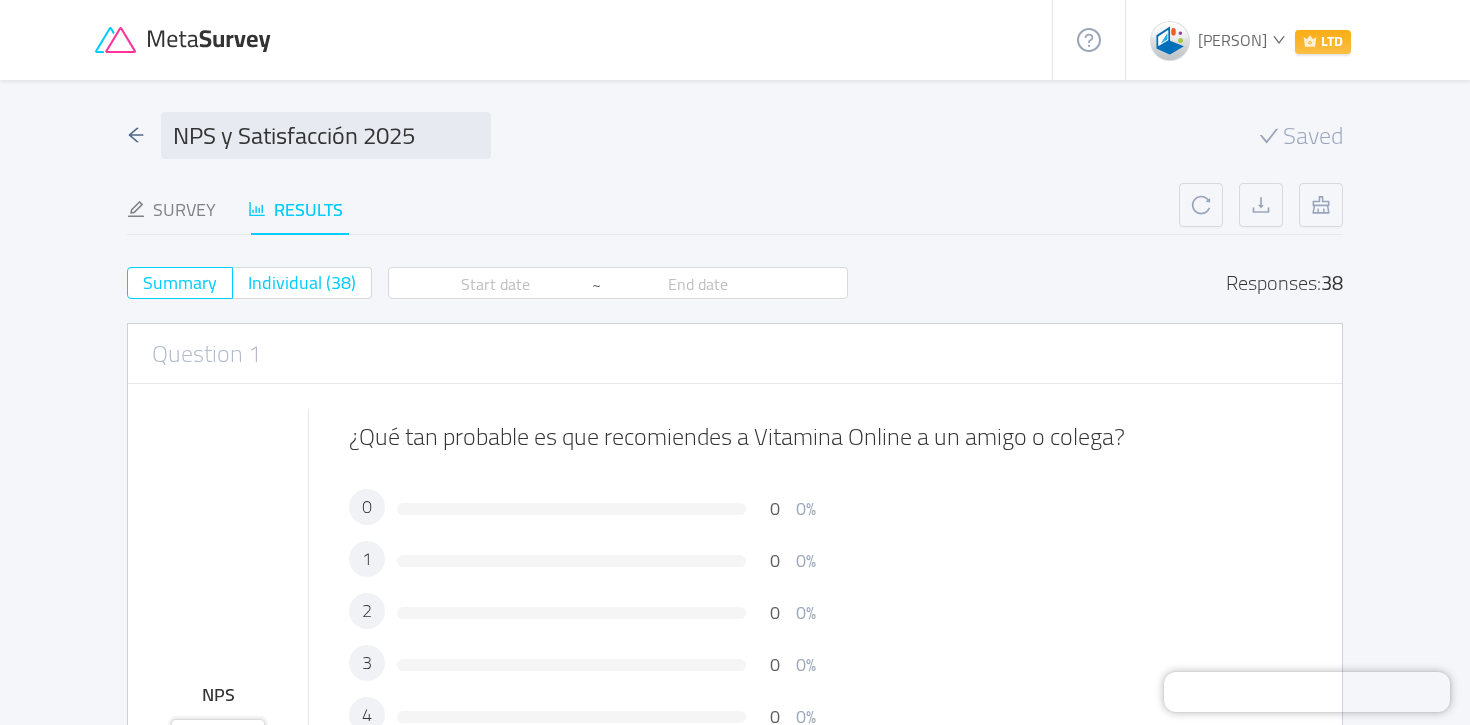 click on "Individual (38)" at bounding box center [248, 289] 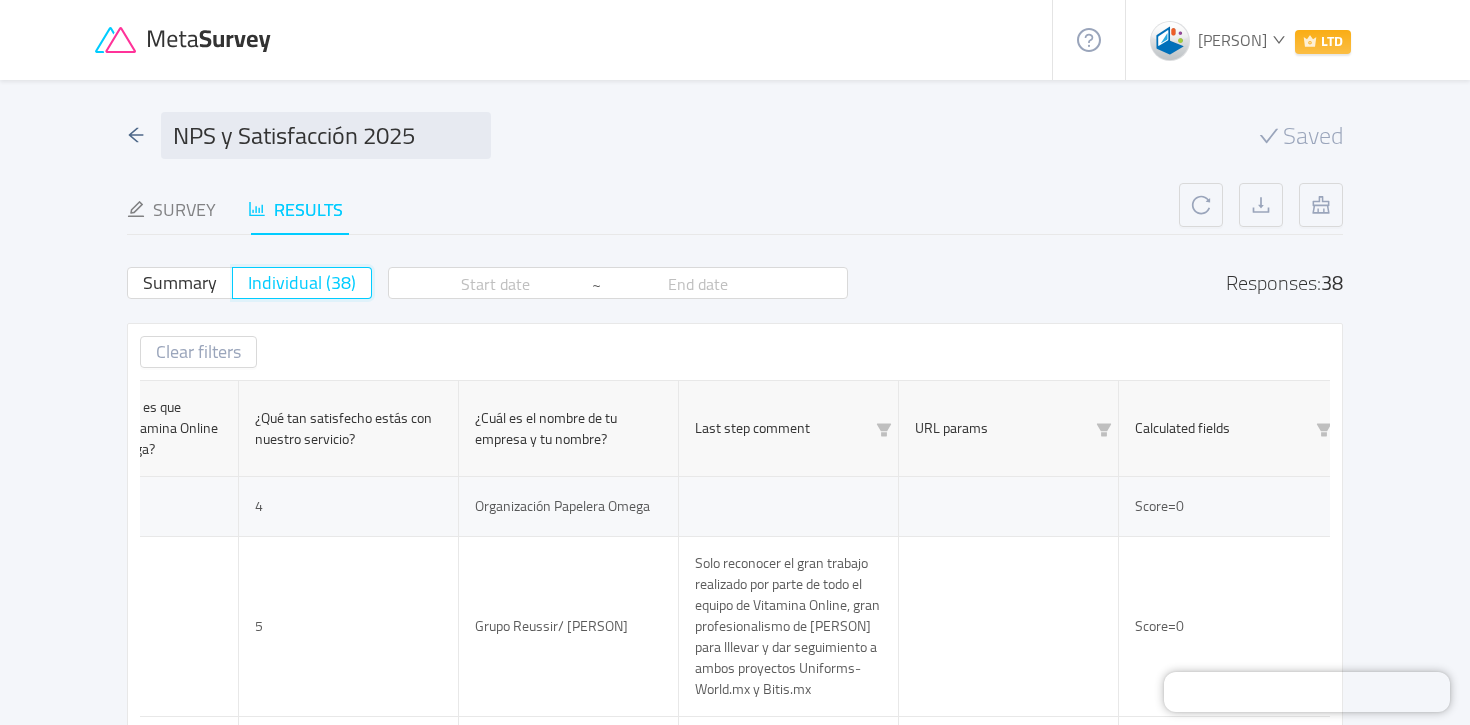 scroll, scrollTop: 0, scrollLeft: 400, axis: horizontal 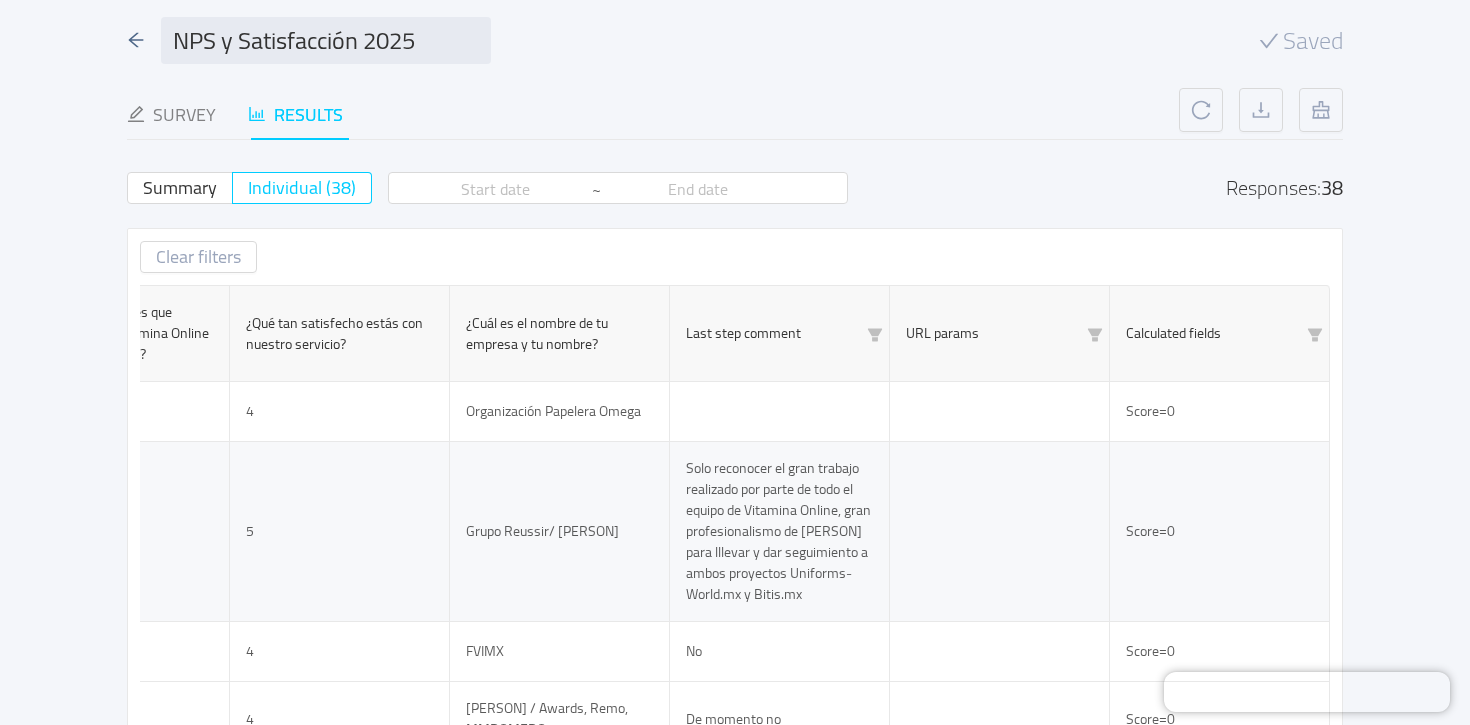 click on "Solo reconocer el gran trabajo realizado por parte de todo el equipo de Vitamina Online, gran profesionalismo de [PERSON] para lllevar y dar seguimiento a ambos proyectos Uniforms-World.mx y Bitis.mx" at bounding box center (780, 532) 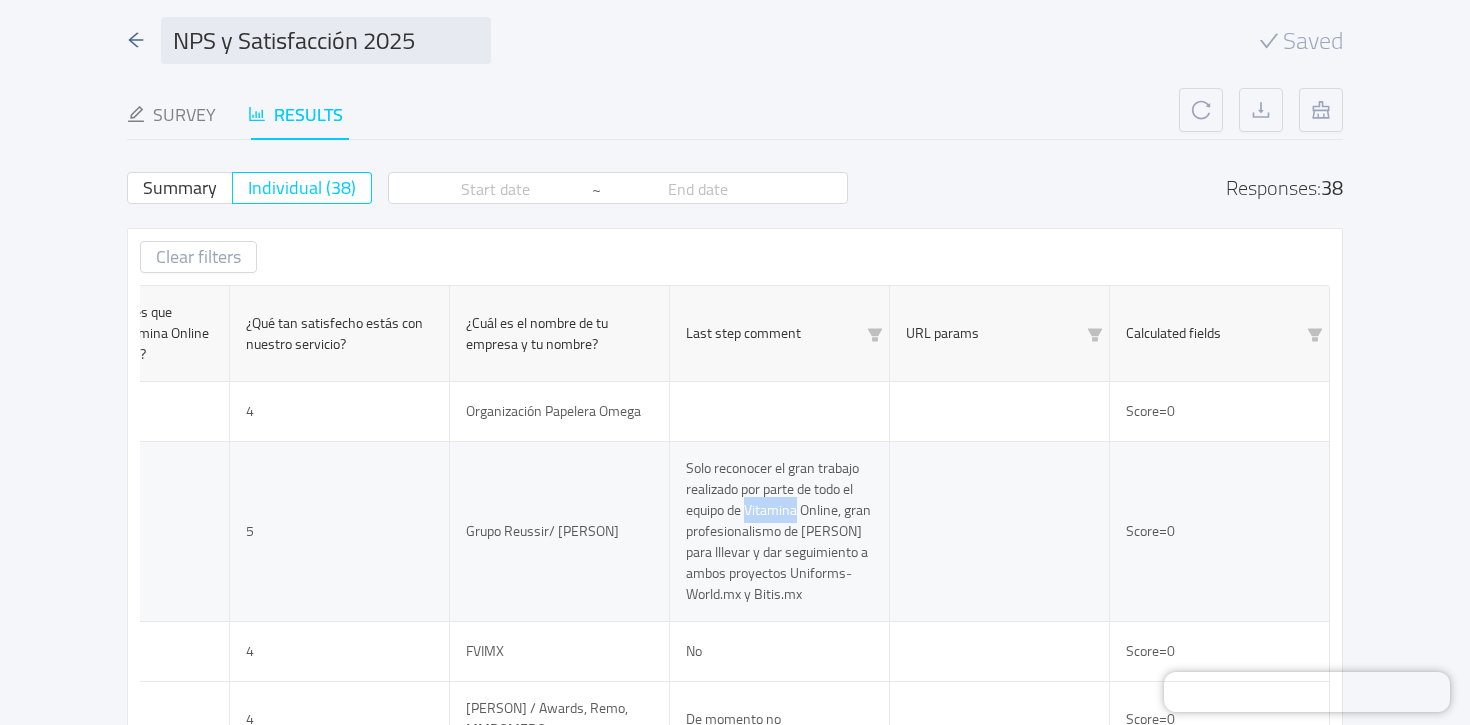 click on "Solo reconocer el gran trabajo realizado por parte de todo el equipo de Vitamina Online, gran profesionalismo de [PERSON] para lllevar y dar seguimiento a ambos proyectos Uniforms-World.mx y Bitis.mx" at bounding box center (780, 532) 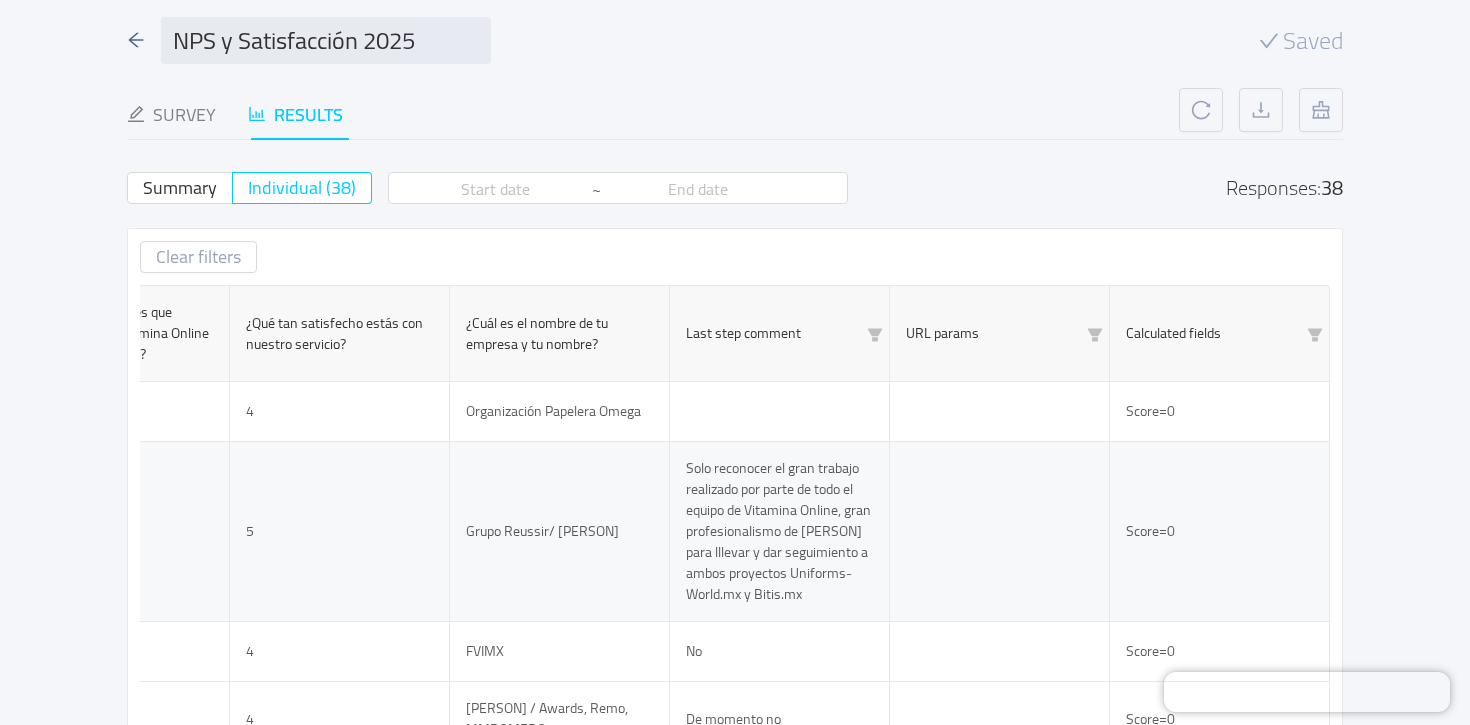 click on "Grupo Reussir/ [PERSON]" at bounding box center [560, 532] 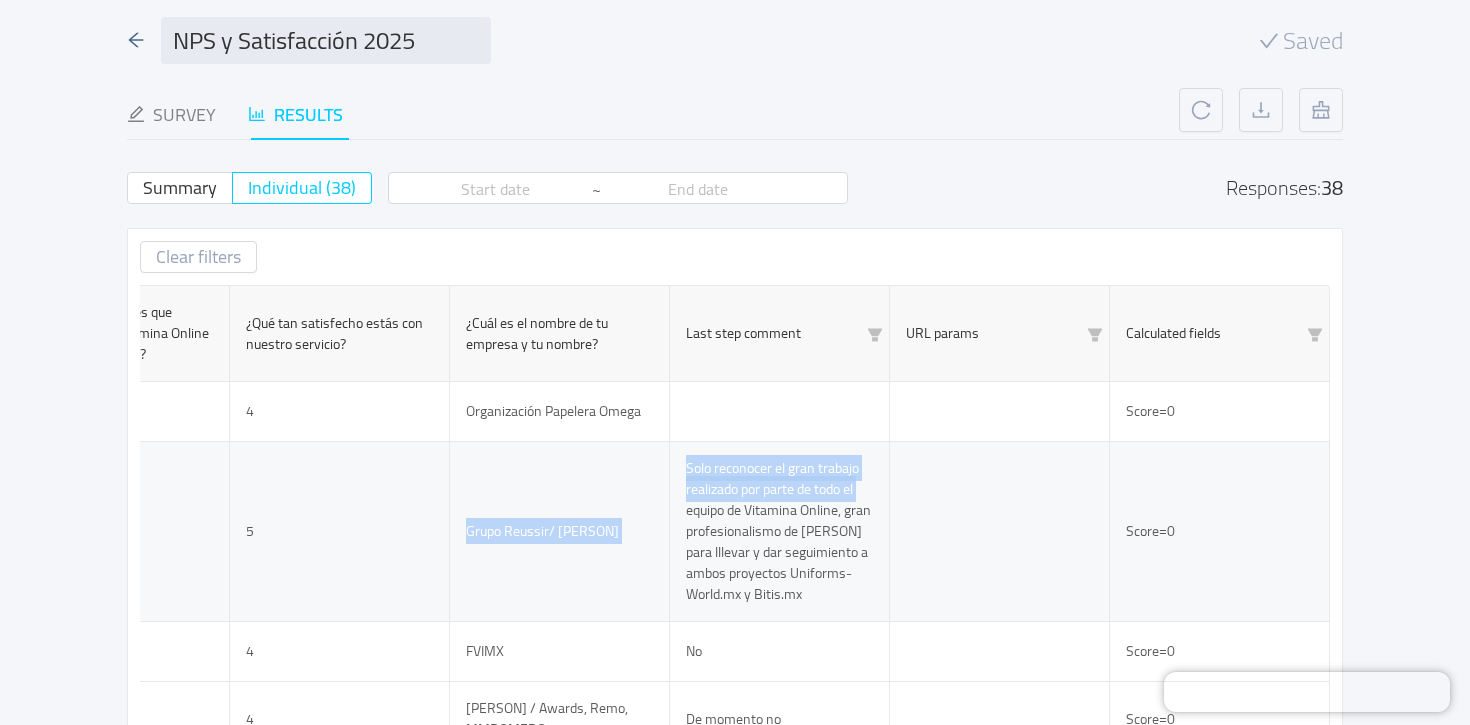 drag, startPoint x: 496, startPoint y: 484, endPoint x: 674, endPoint y: 513, distance: 180.3469 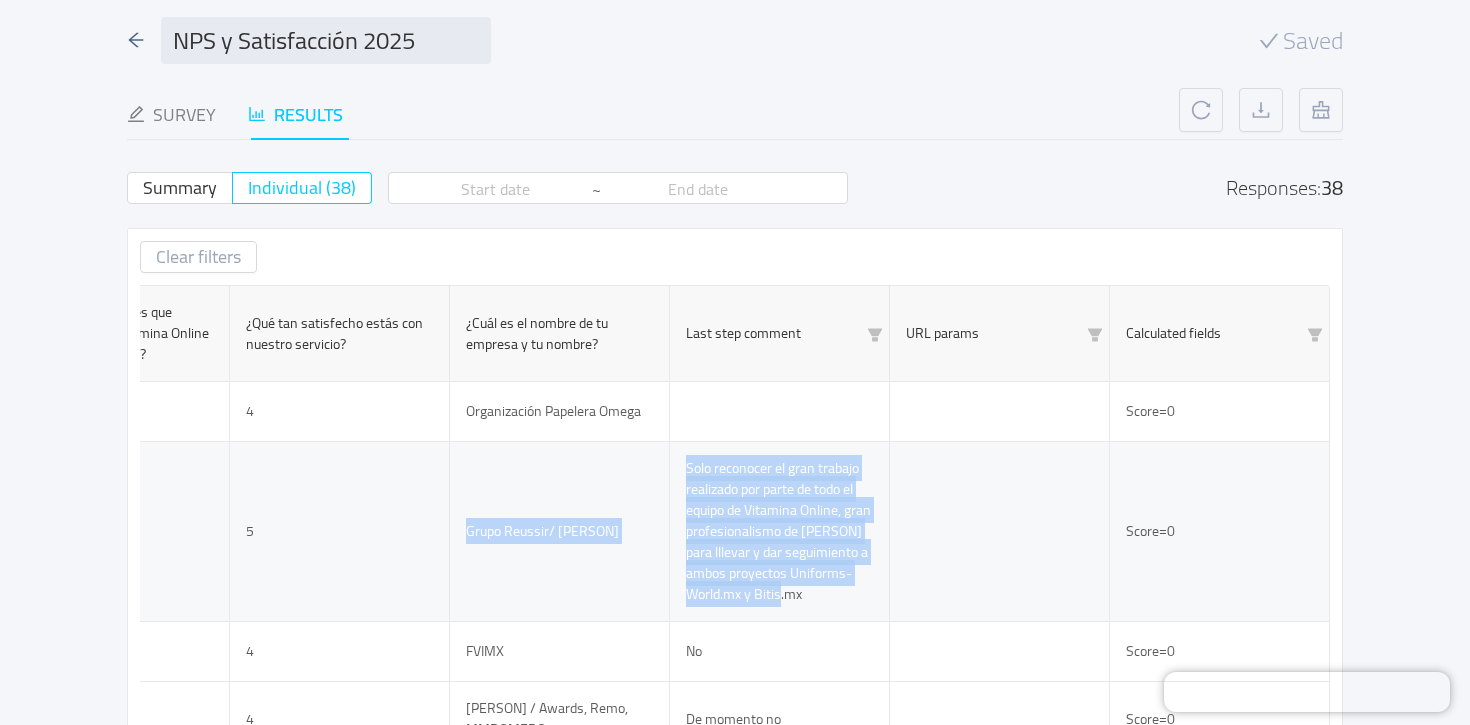 drag, startPoint x: 821, startPoint y: 595, endPoint x: 461, endPoint y: 531, distance: 365.64462 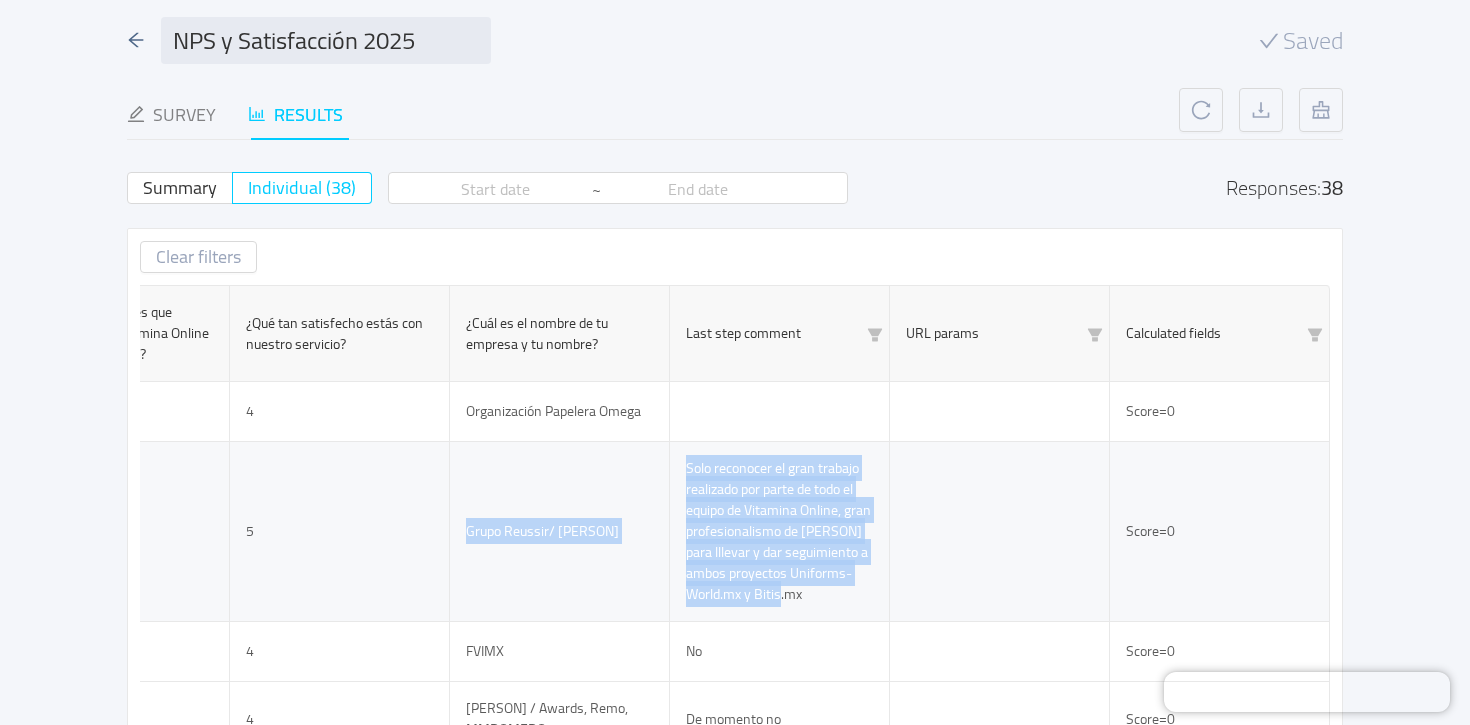 click on "[DATETIME] 10 5 Grupo Reussir/ [PERSON]  Solo reconocer el gran trabajo realizado por parte de todo el equipo de Vitamina Online, gran profesionalismo de [PERSON] para lllevar y dar seguimiento a ambos proyectos Uniforms-World.mx y Bitis.mx Score=0" at bounding box center [535, 532] 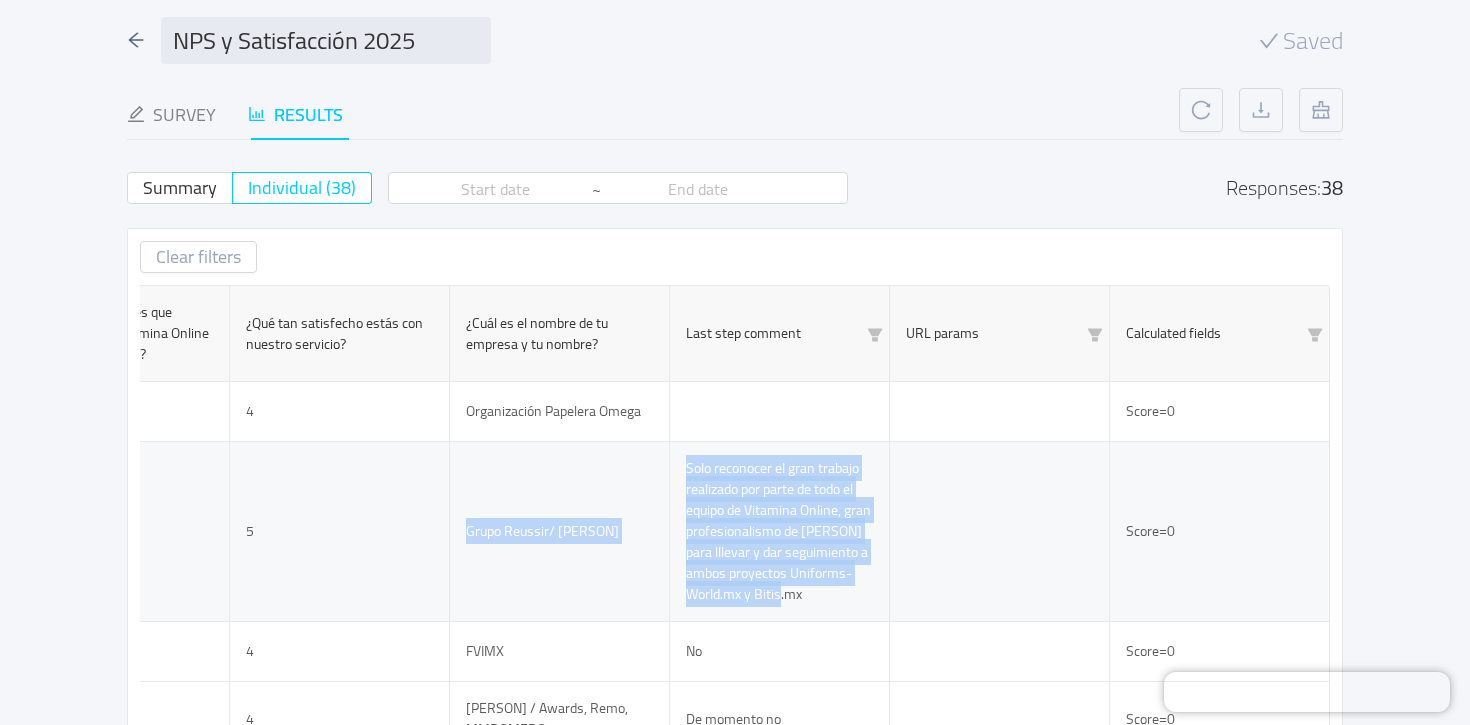 copy on "Grupo Reussir/ [PERSON]  Solo reconocer el gran trabajo realizado por parte de todo el equipo de Vitamina Online, gran profesionalismo de [PERSON] para lllevar y dar seguimiento a ambos proyectos Uniforms-World.mx y Bitis.mx" 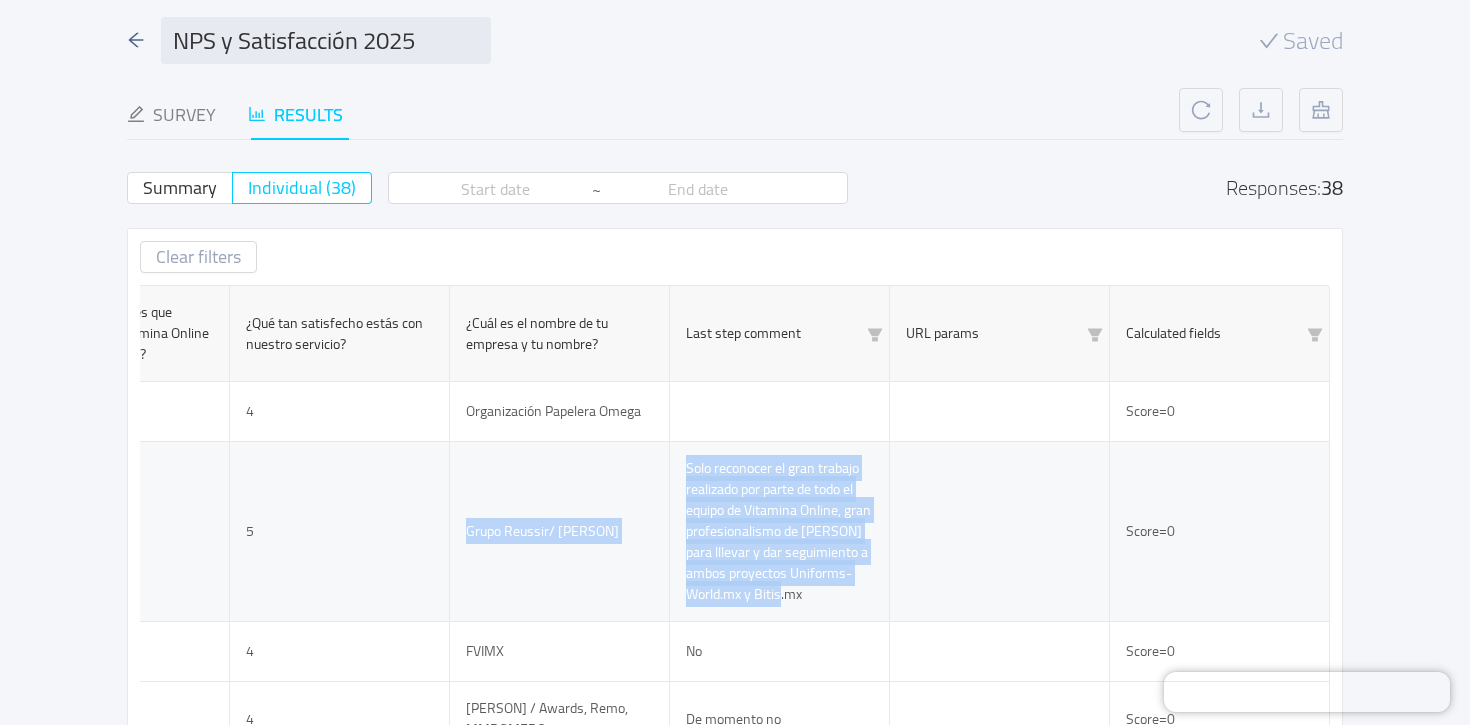click at bounding box center (1000, 532) 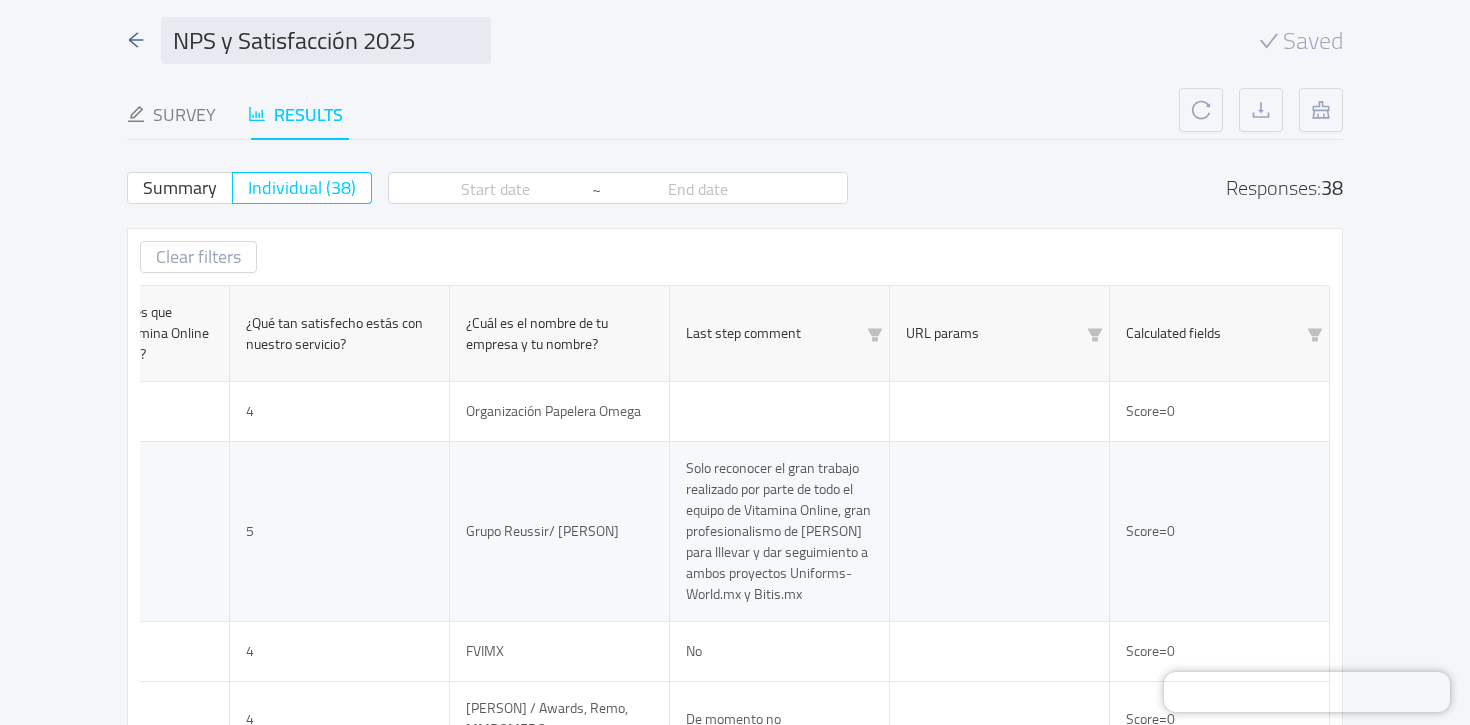 scroll, scrollTop: 96, scrollLeft: 0, axis: vertical 